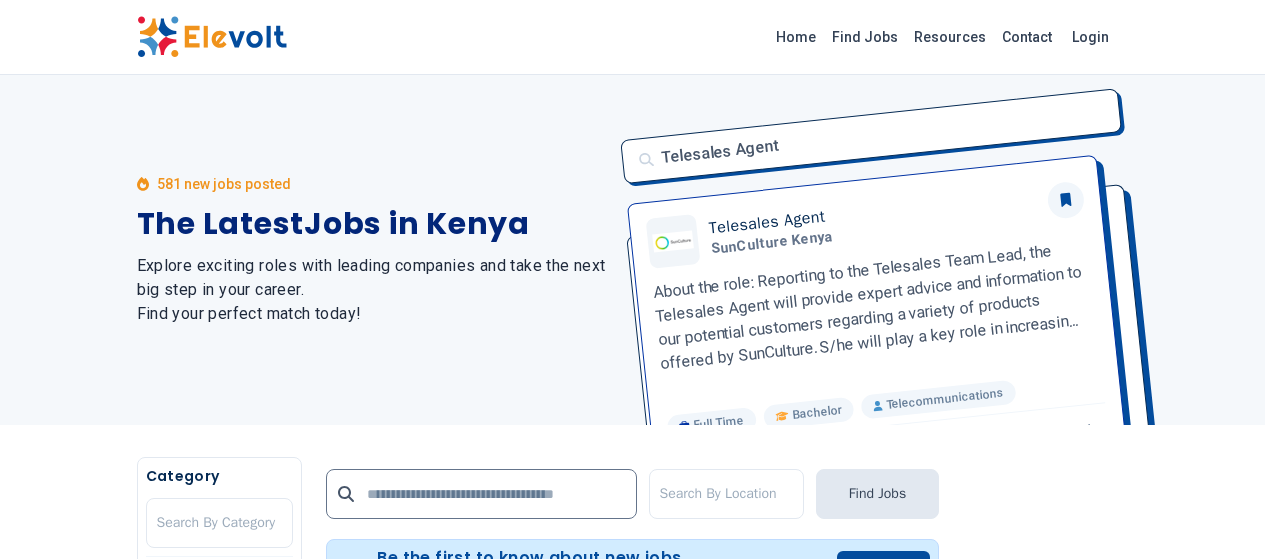 scroll, scrollTop: 600, scrollLeft: 0, axis: vertical 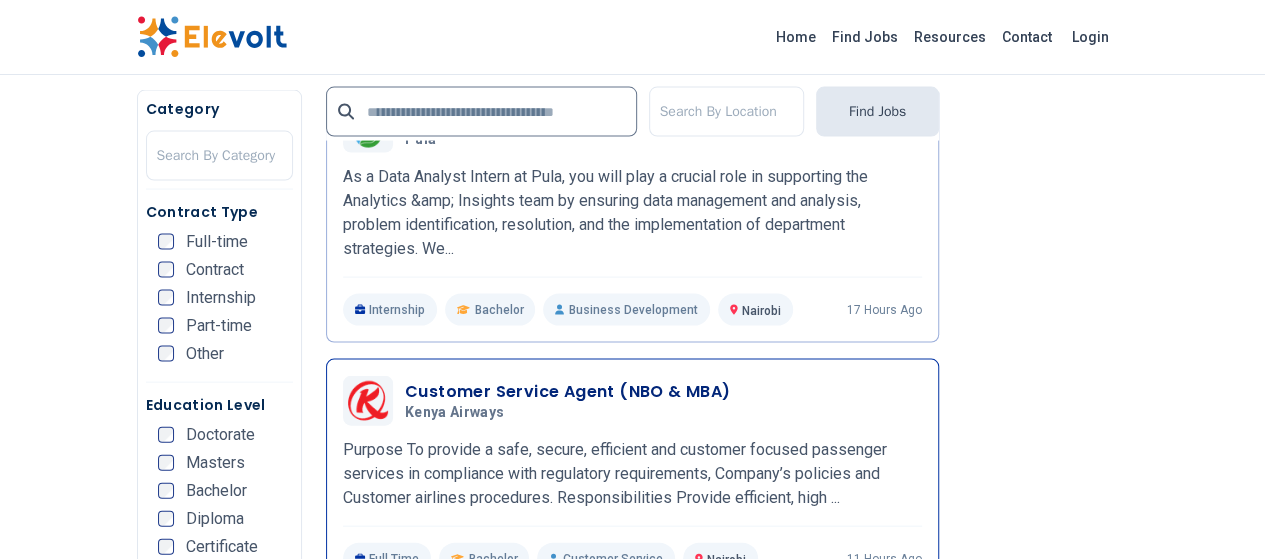 click on "Customer Service Agent (NBO & MBA) Kenya Airways 08/04/2025 09/03/2025" at bounding box center (632, 401) 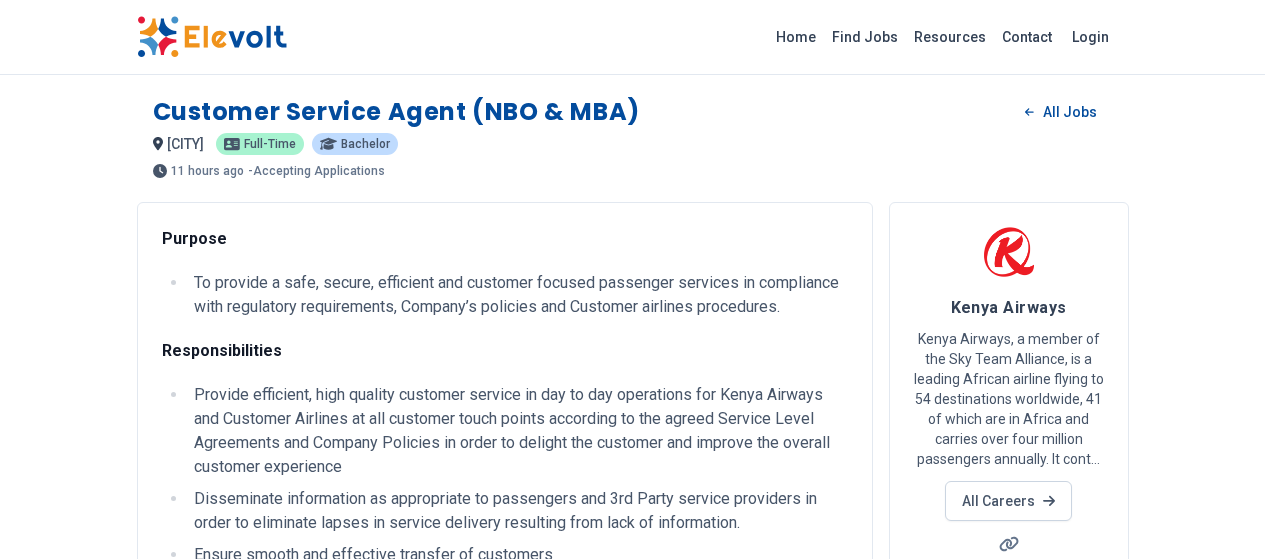 scroll, scrollTop: 0, scrollLeft: 0, axis: both 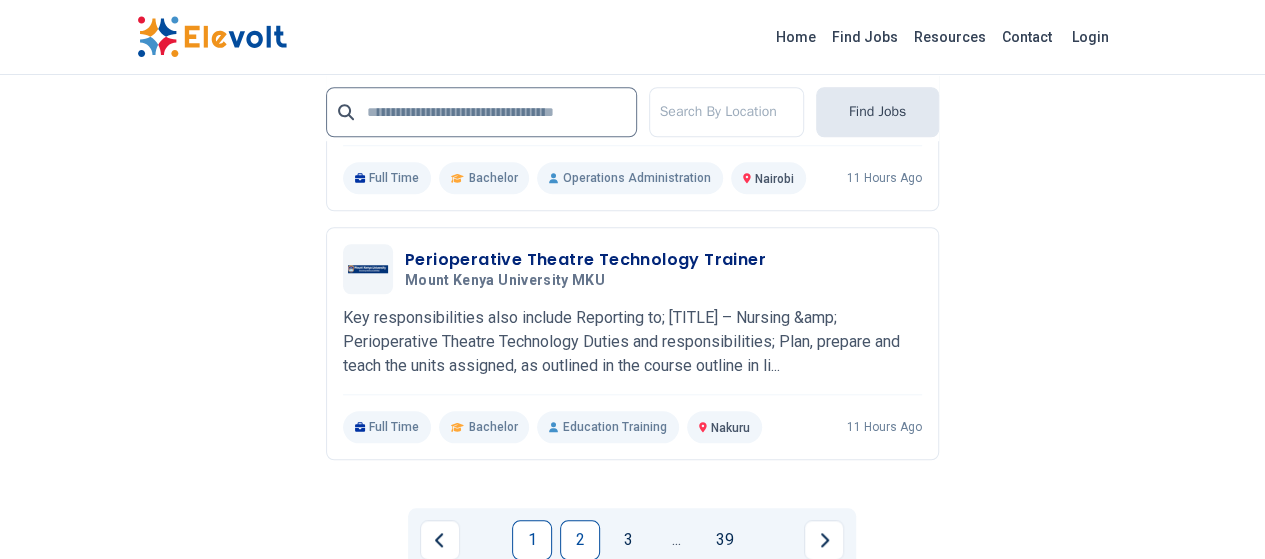 click on "2" at bounding box center (580, 540) 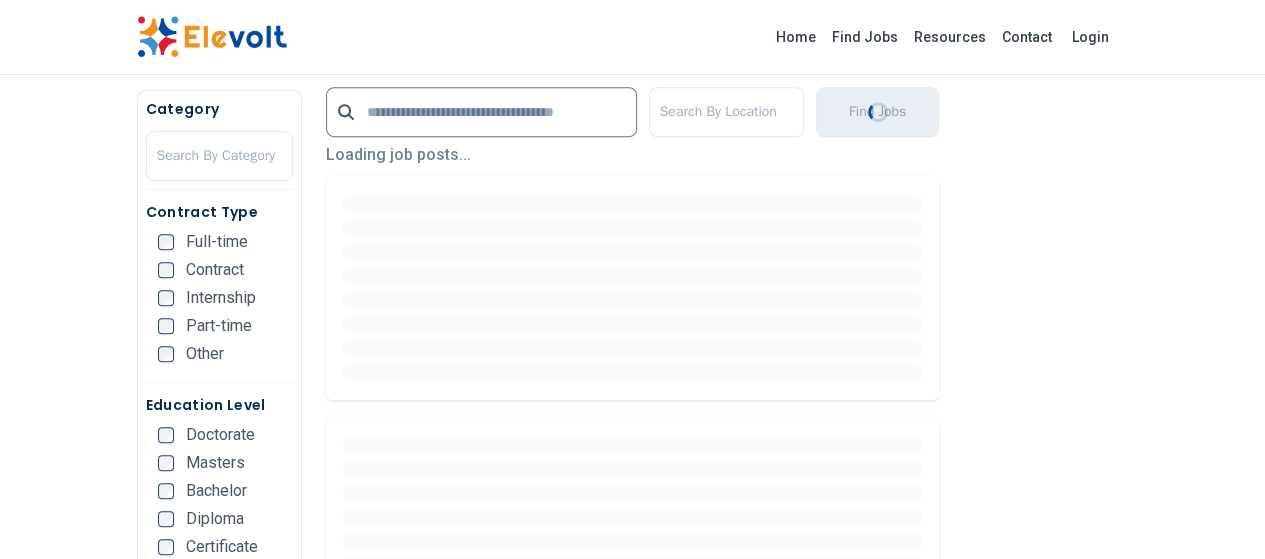 scroll, scrollTop: 0, scrollLeft: 0, axis: both 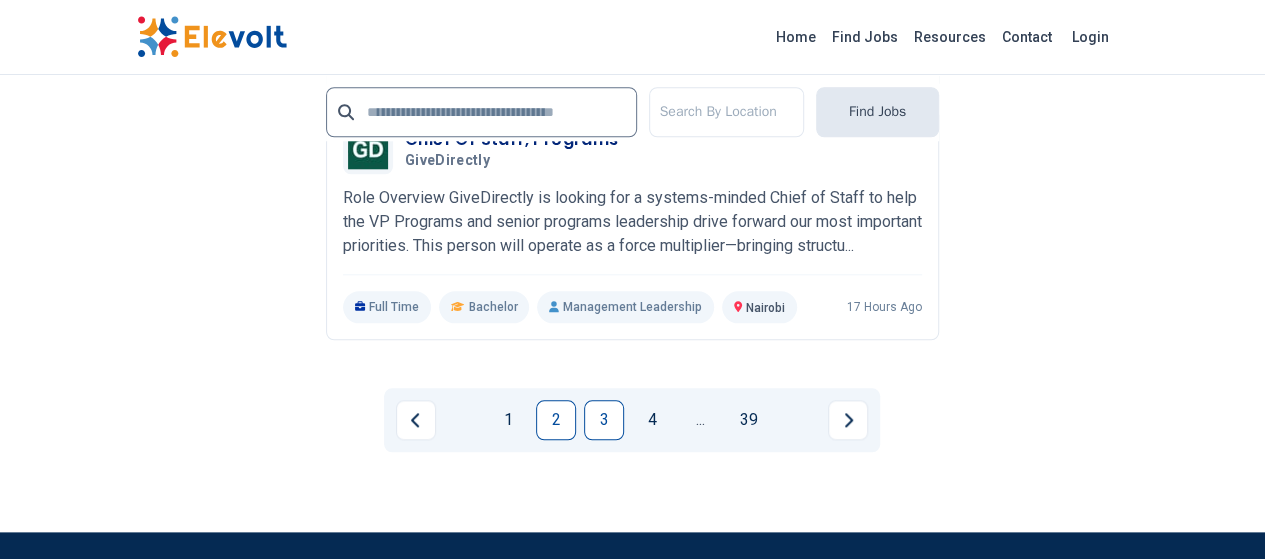 click on "3" at bounding box center (604, 420) 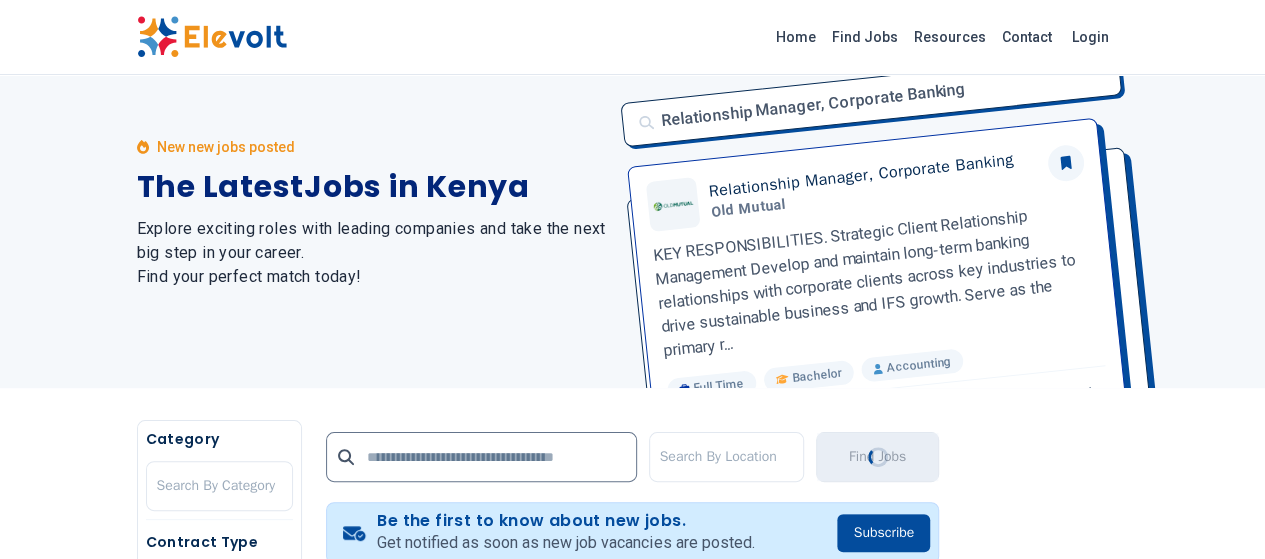 scroll, scrollTop: 40, scrollLeft: 0, axis: vertical 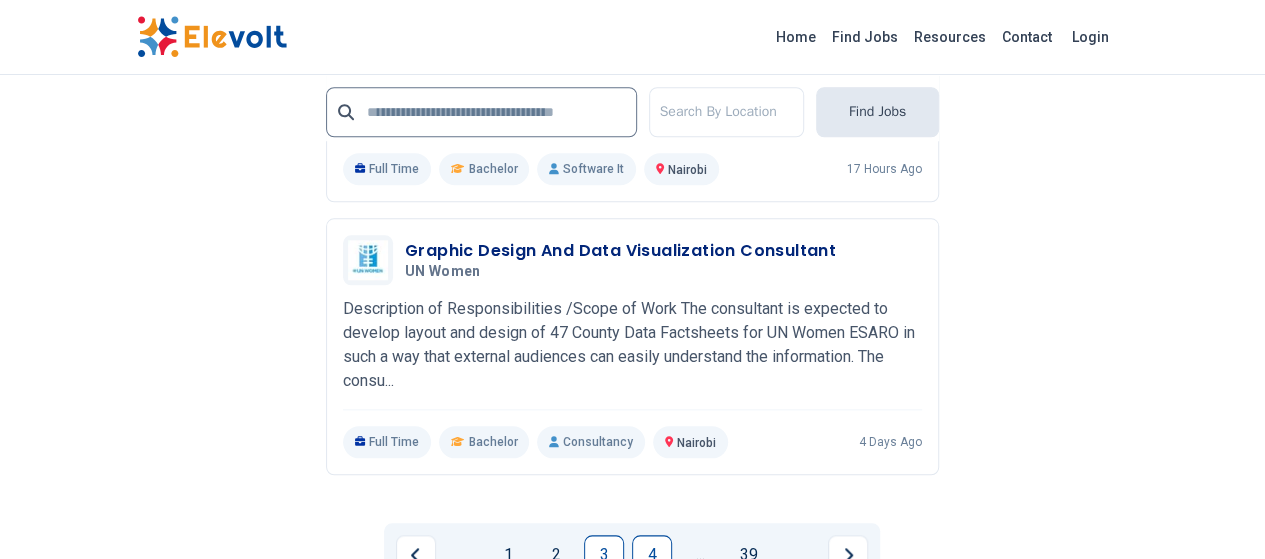 click on "4" at bounding box center (652, 555) 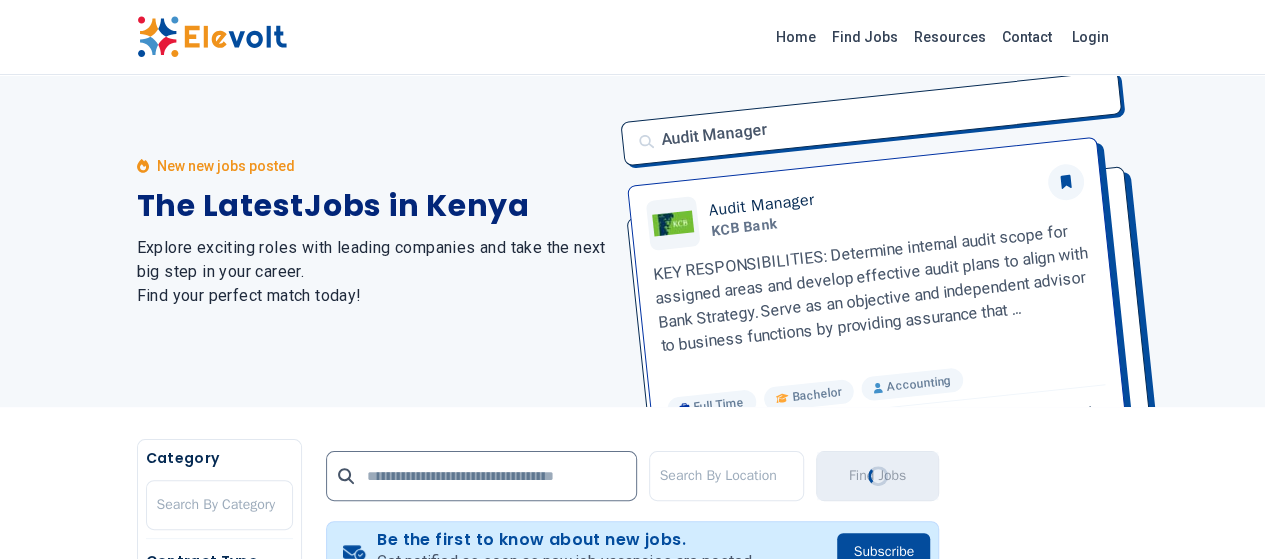 scroll, scrollTop: 0, scrollLeft: 0, axis: both 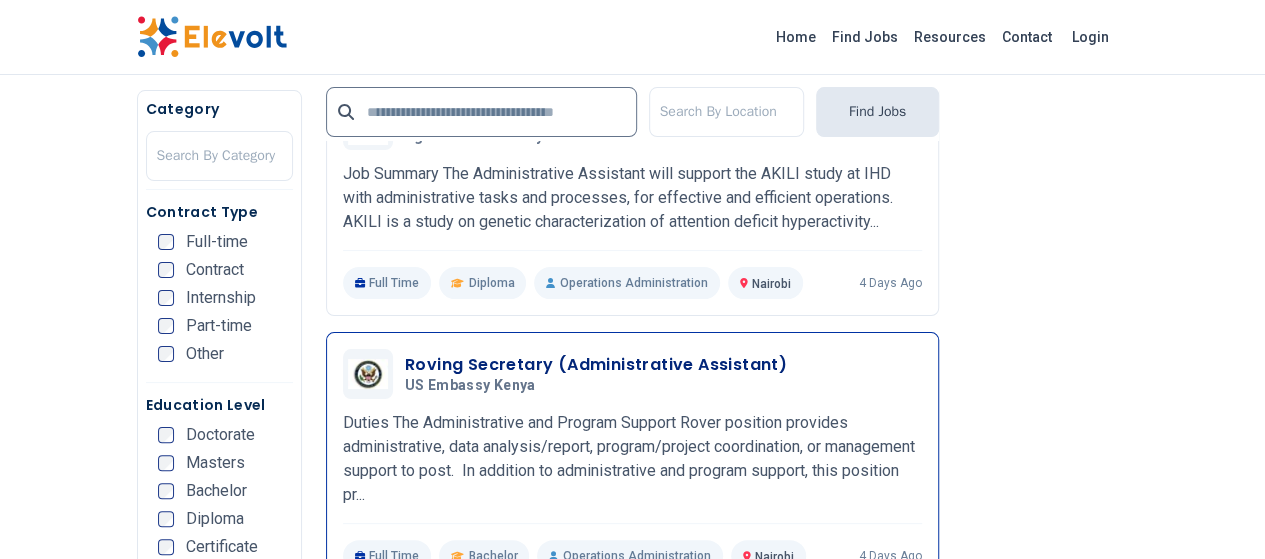 click on "Roving Secretary (Administrative Assistant)" at bounding box center (596, 365) 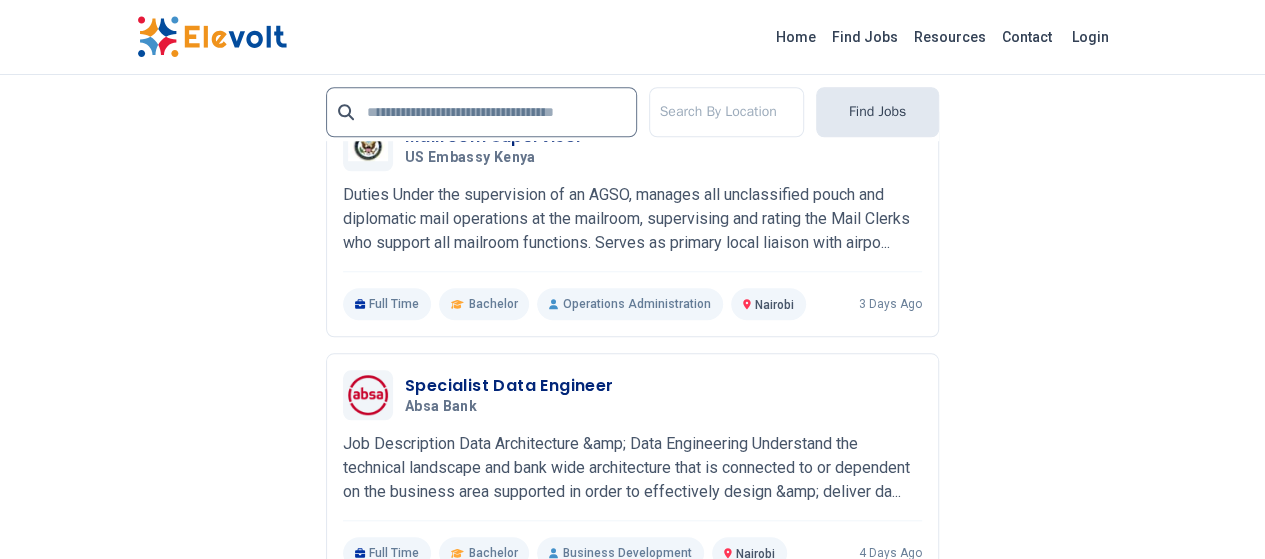 scroll, scrollTop: 4680, scrollLeft: 0, axis: vertical 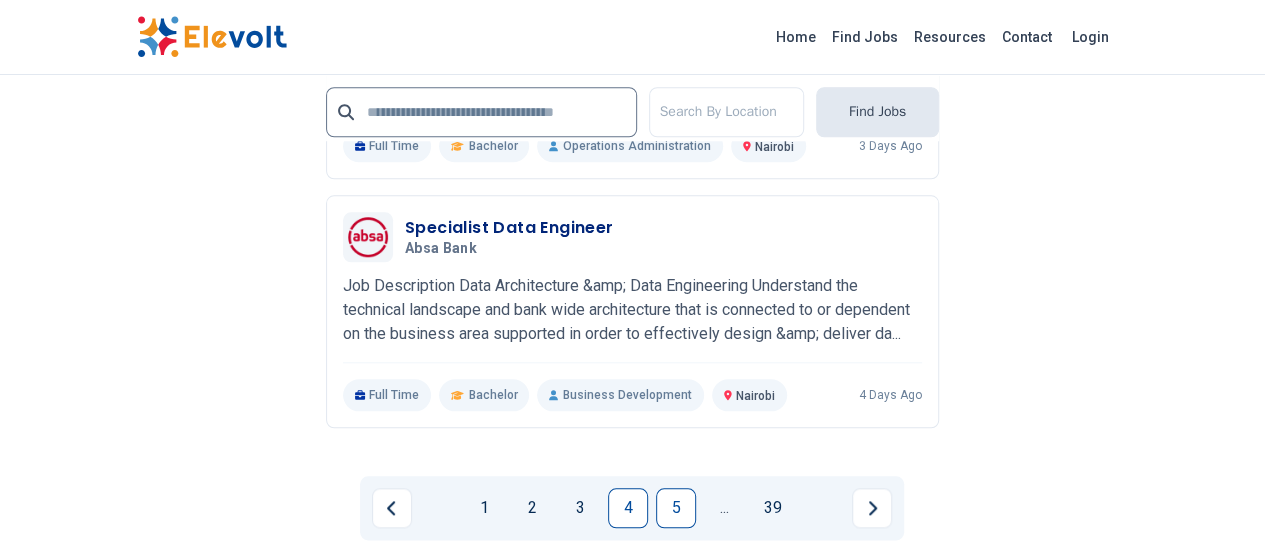 click on "5" at bounding box center [676, 508] 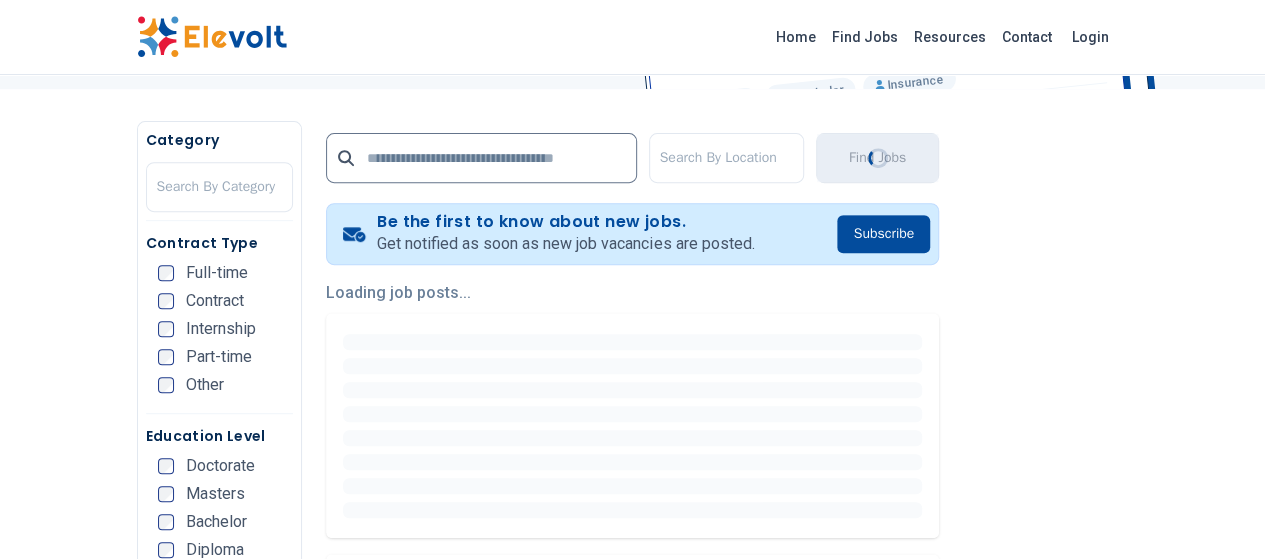 scroll, scrollTop: 400, scrollLeft: 0, axis: vertical 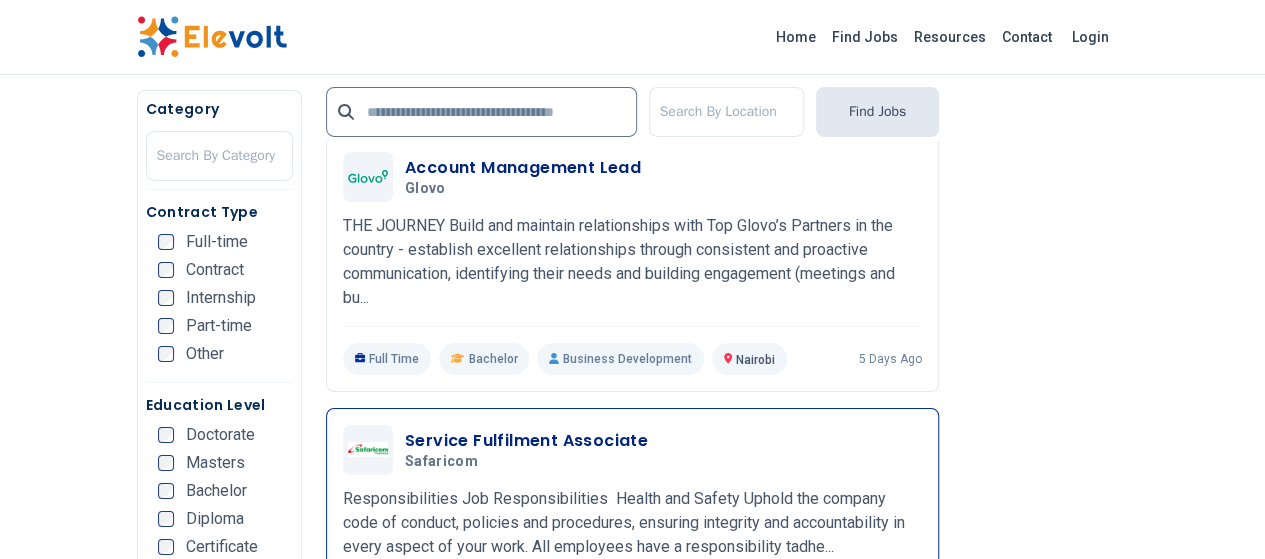 click on "Service Fulfilment Associate" at bounding box center (526, 441) 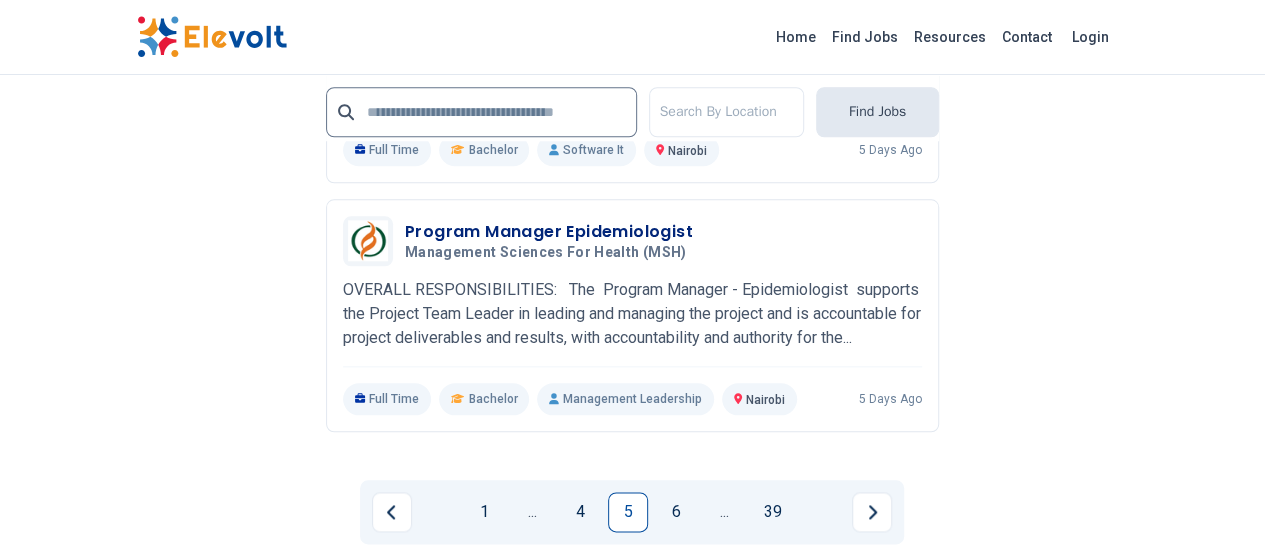 scroll, scrollTop: 4760, scrollLeft: 0, axis: vertical 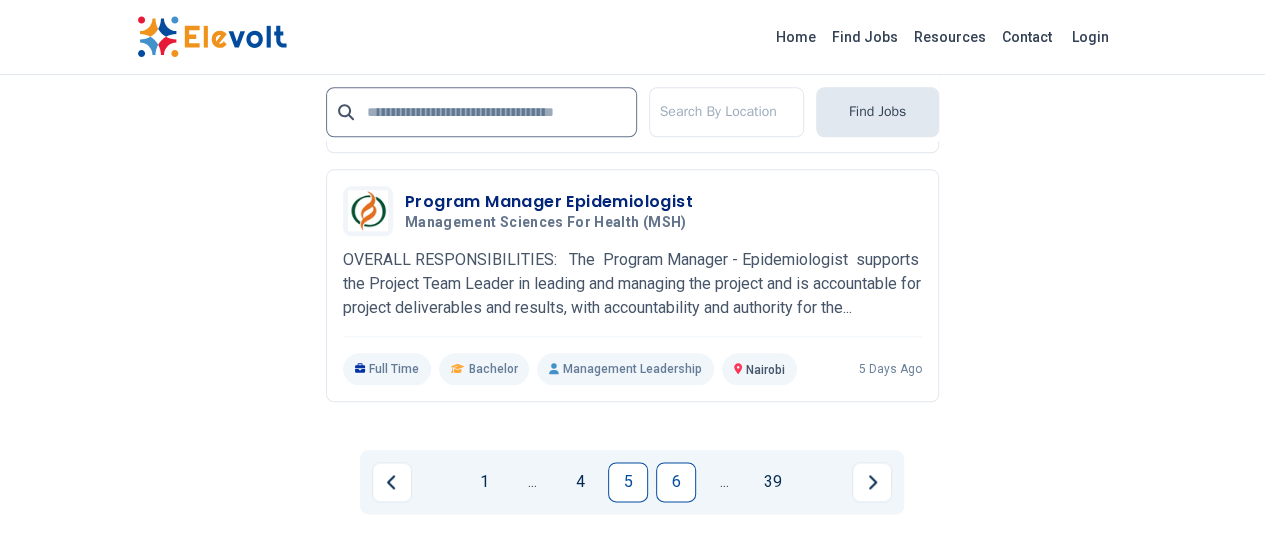click on "6" at bounding box center (676, 482) 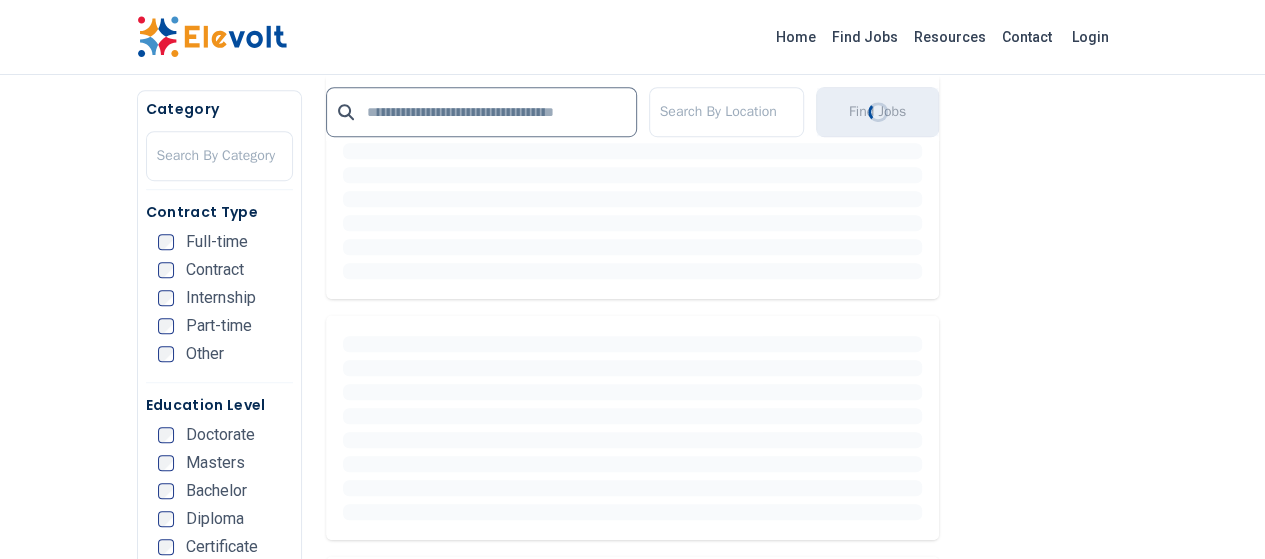 scroll, scrollTop: 0, scrollLeft: 0, axis: both 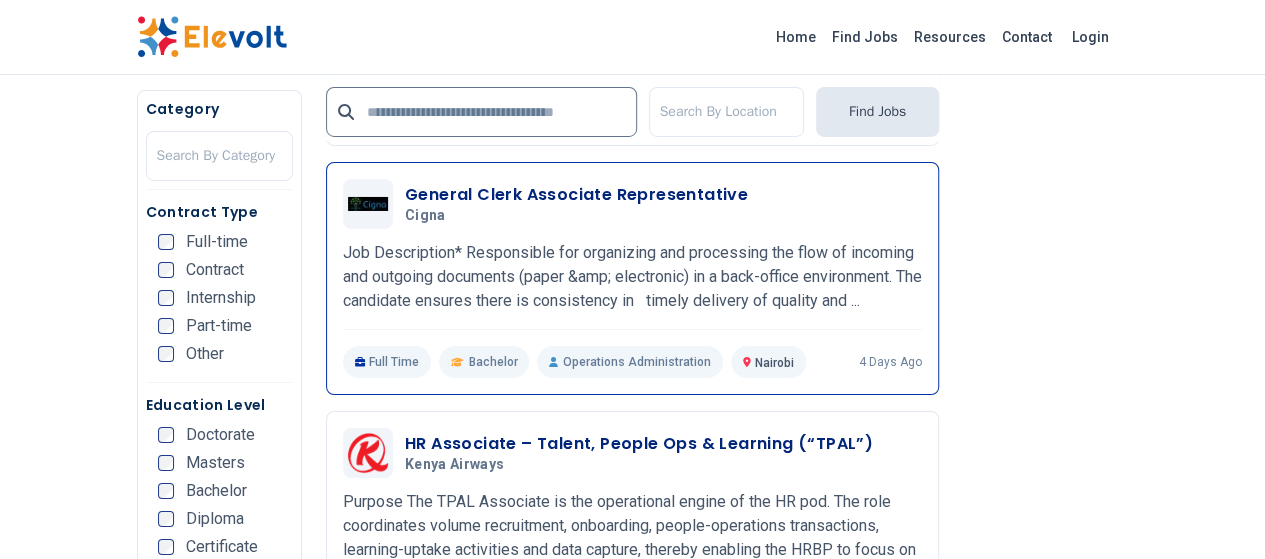 click on "General Clerk Associate Representative" at bounding box center (576, 195) 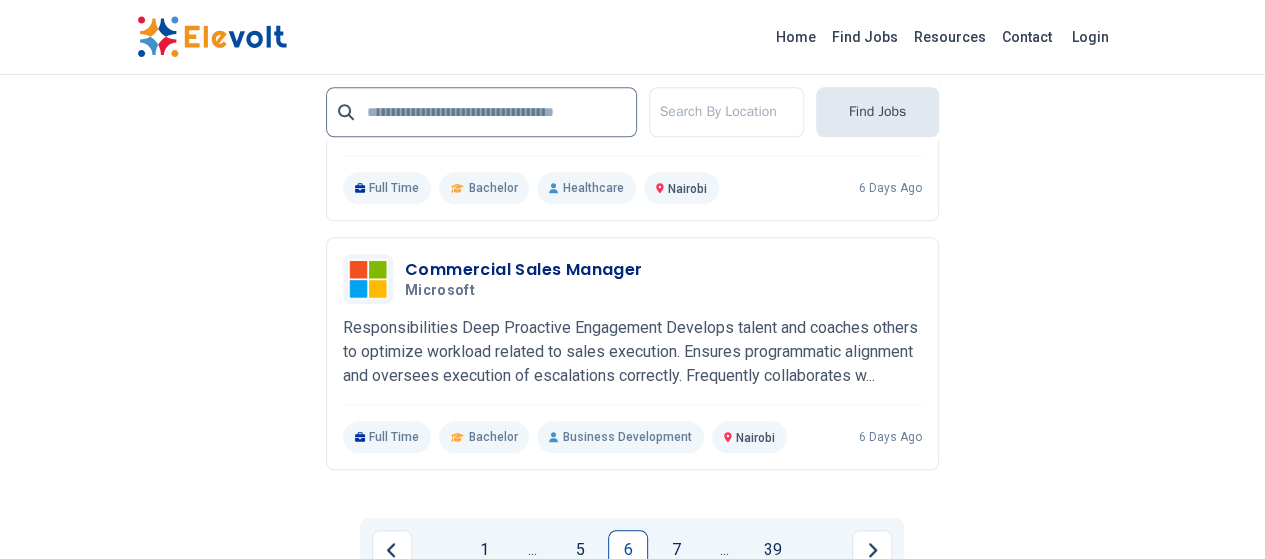 scroll, scrollTop: 4680, scrollLeft: 0, axis: vertical 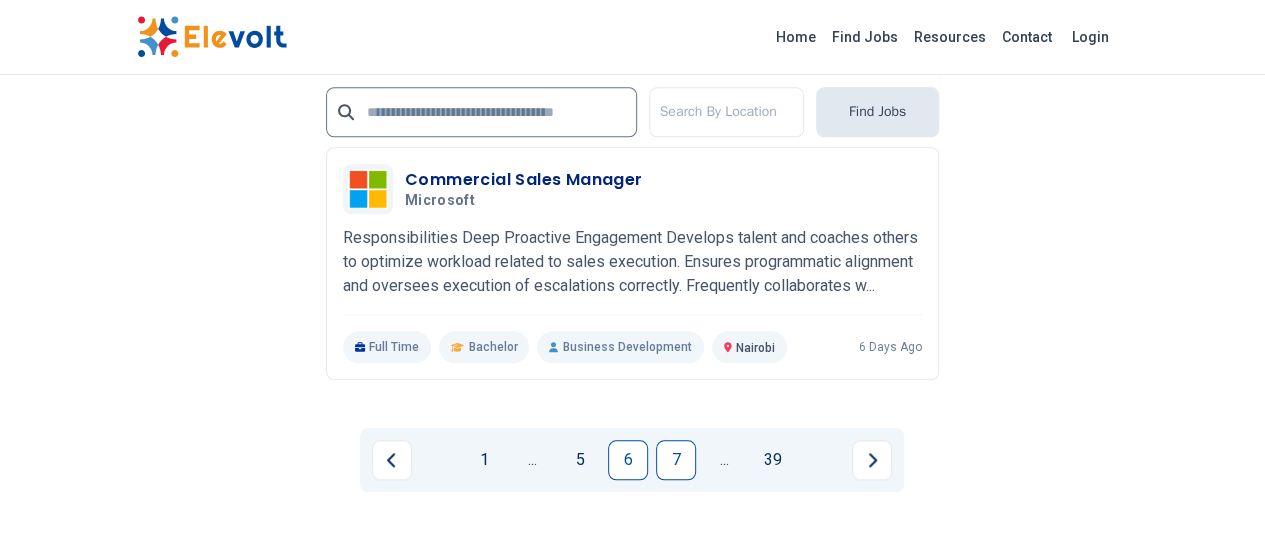 click on "7" at bounding box center [676, 460] 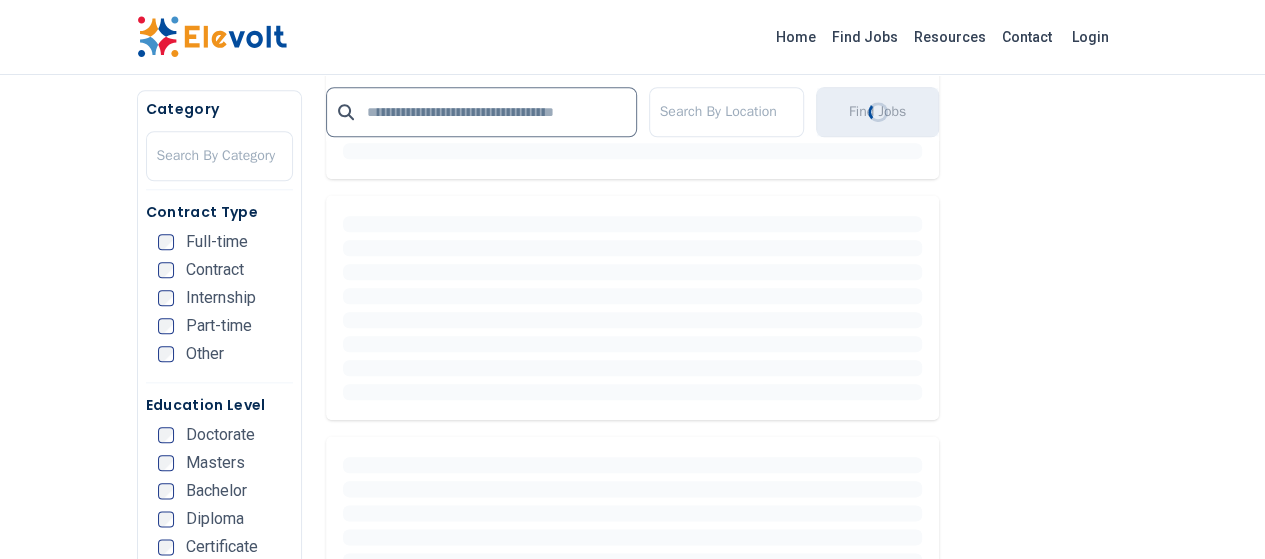 scroll, scrollTop: 0, scrollLeft: 0, axis: both 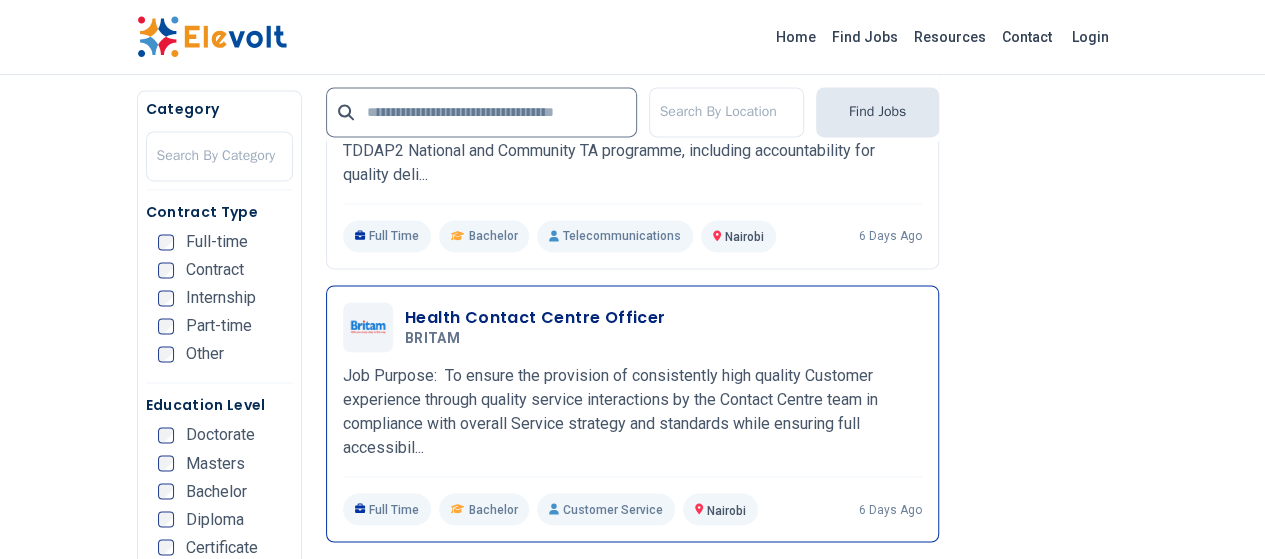 click on "Health Contact Centre Officer" at bounding box center [535, 318] 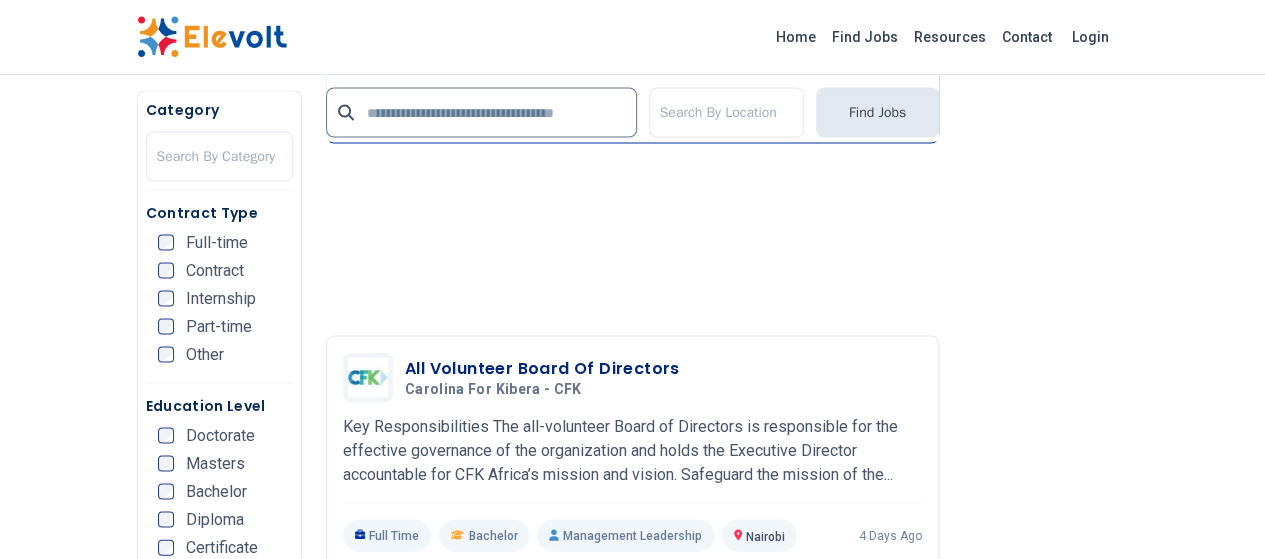 scroll, scrollTop: 1840, scrollLeft: 0, axis: vertical 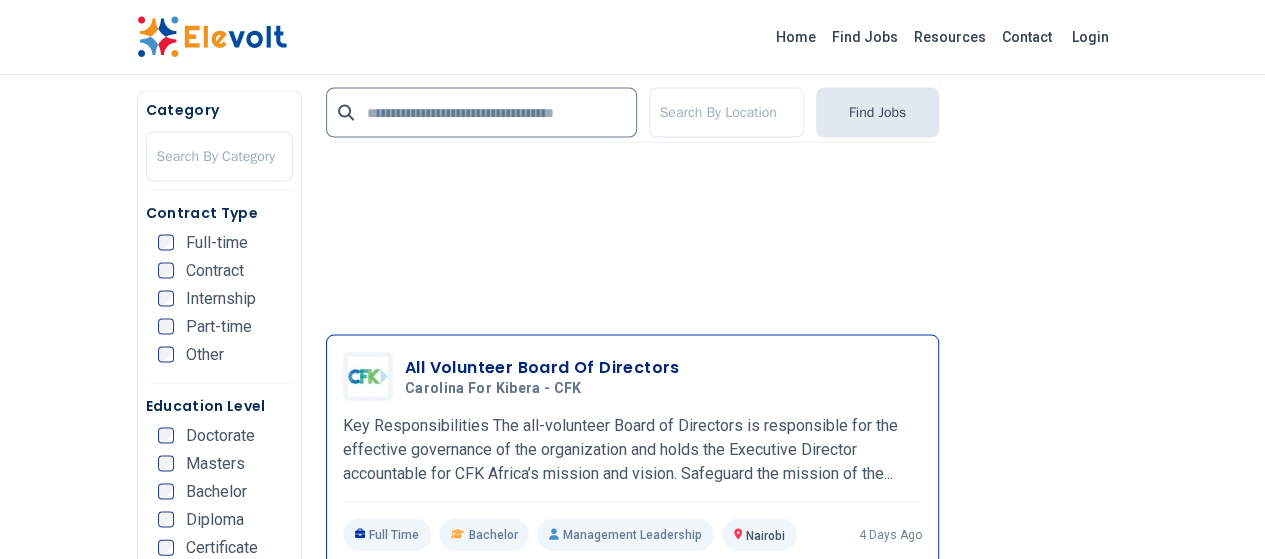 click on "All Volunteer Board Of Directors" at bounding box center [542, 367] 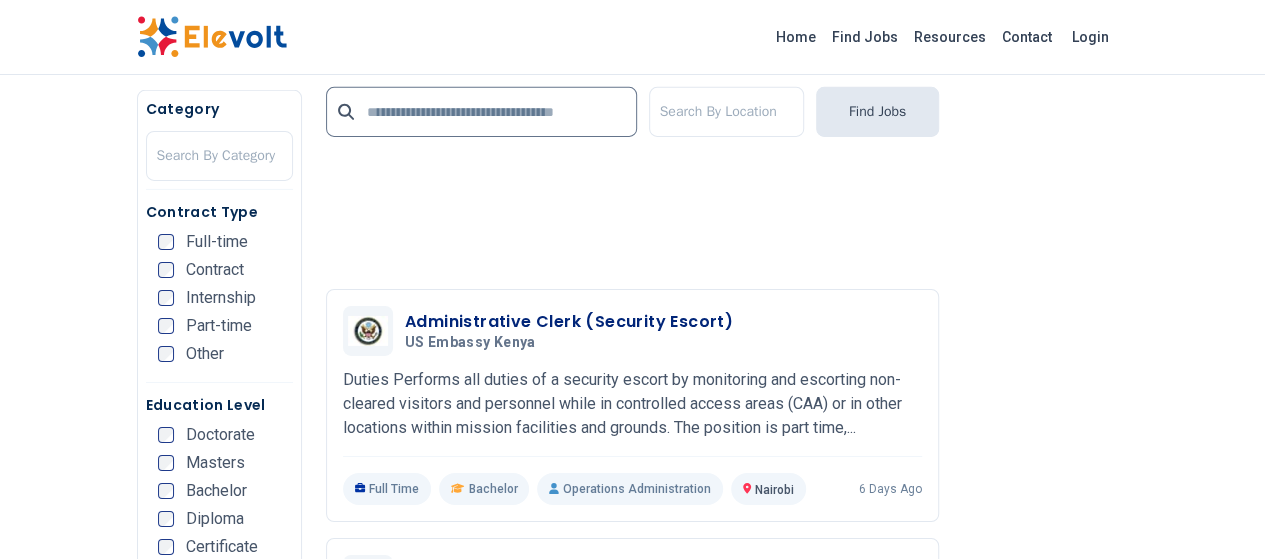 scroll, scrollTop: 3160, scrollLeft: 0, axis: vertical 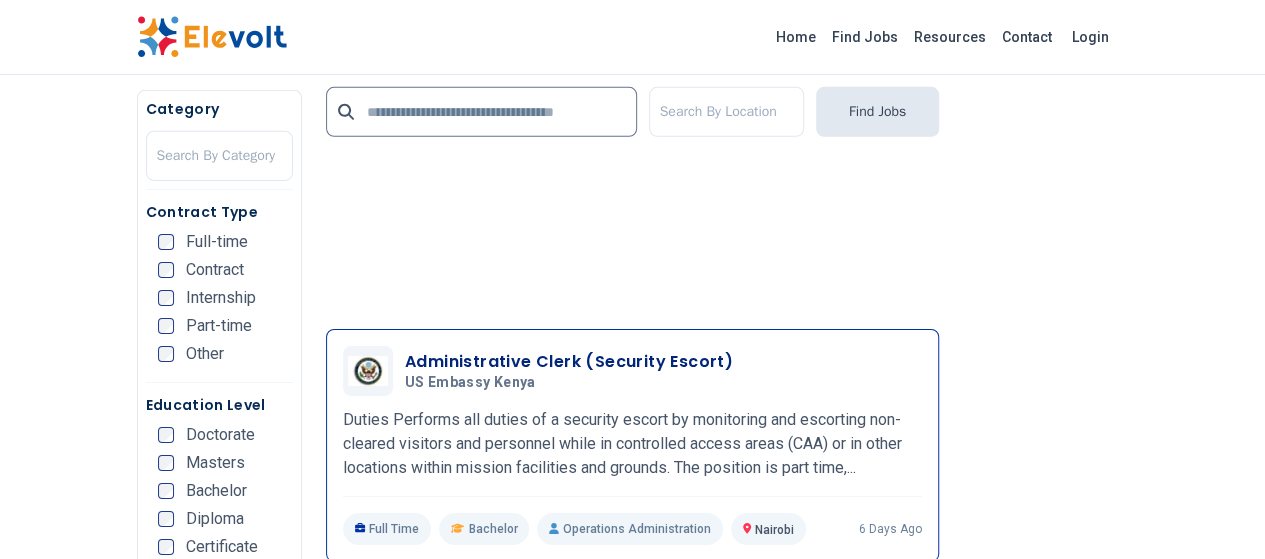 click on "Administrative Clerk (Security Escort)" at bounding box center [569, 362] 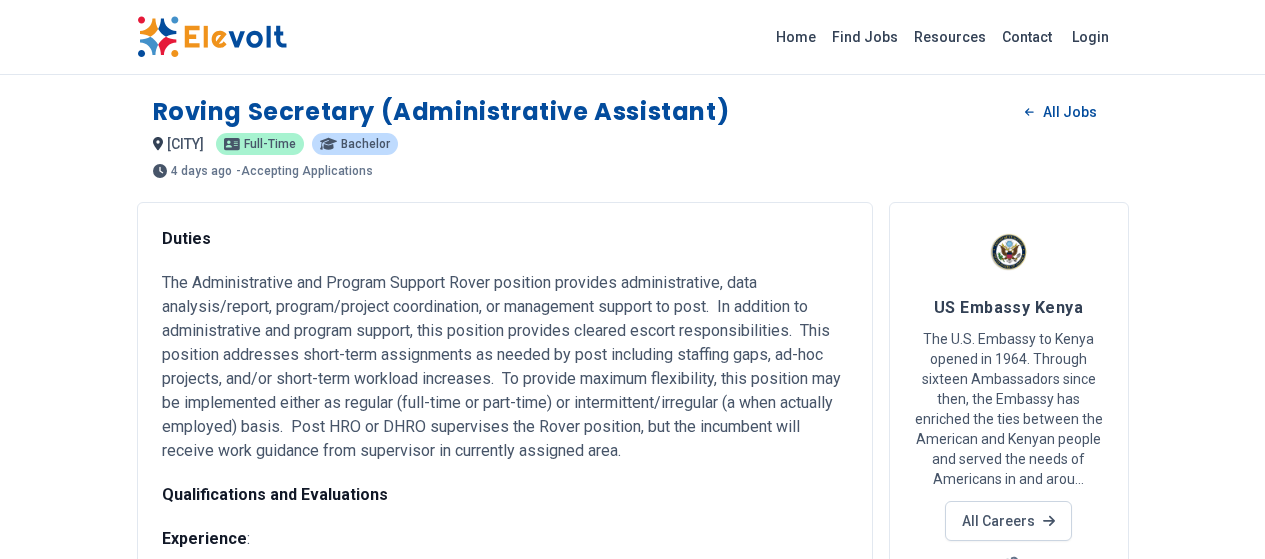 scroll, scrollTop: 0, scrollLeft: 0, axis: both 